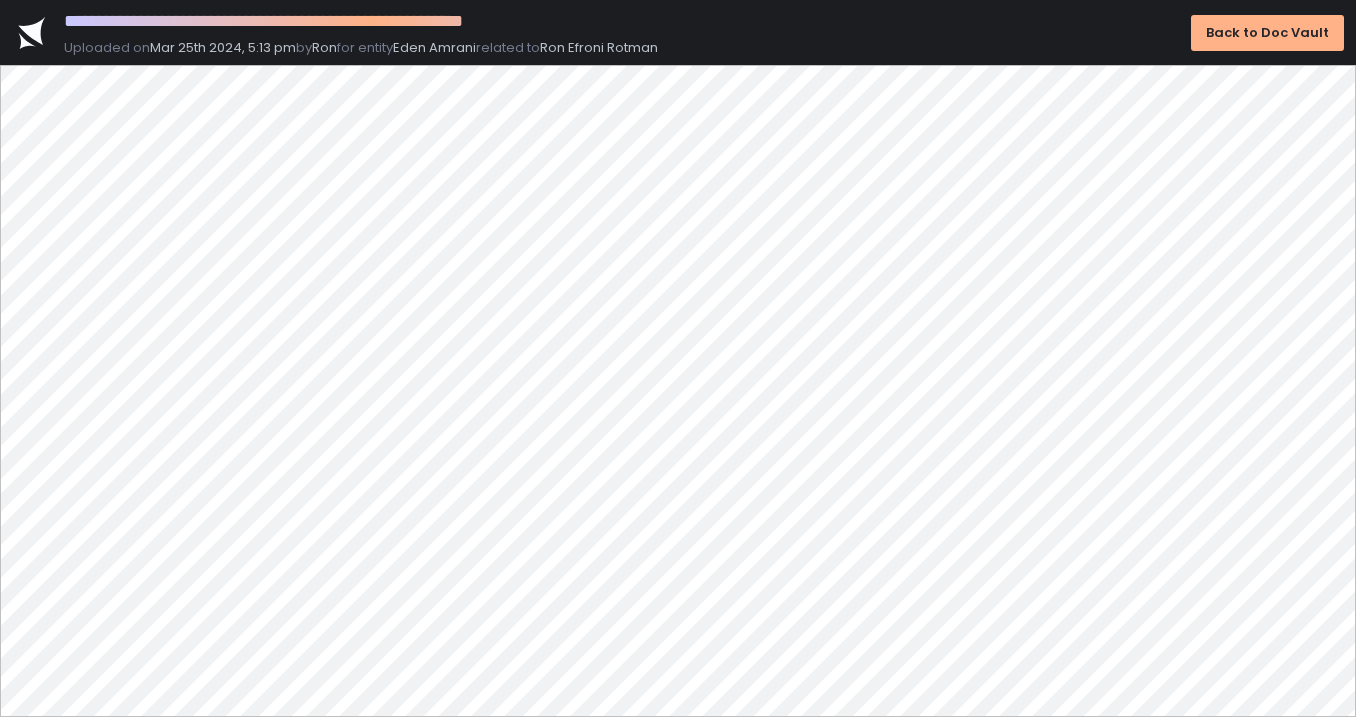 scroll, scrollTop: 0, scrollLeft: 0, axis: both 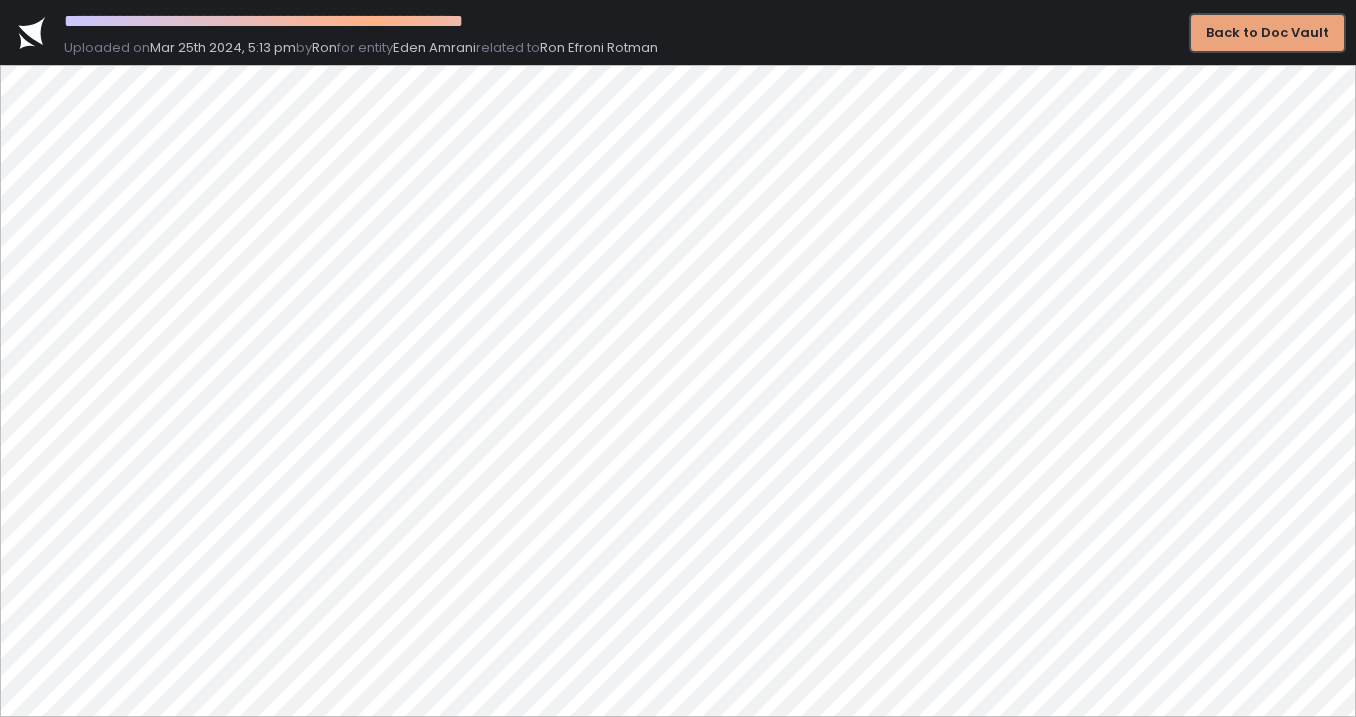 click on "Back to Doc Vault" at bounding box center (1267, 33) 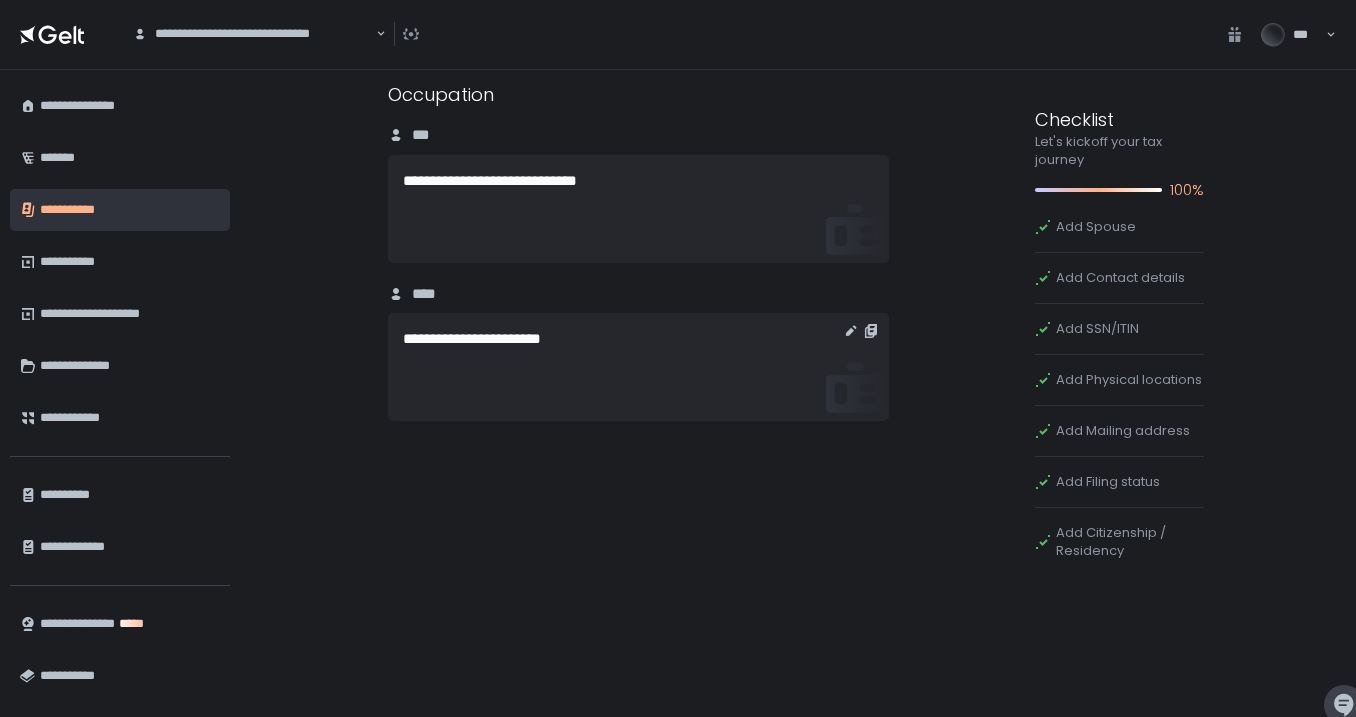 scroll, scrollTop: 3500, scrollLeft: 0, axis: vertical 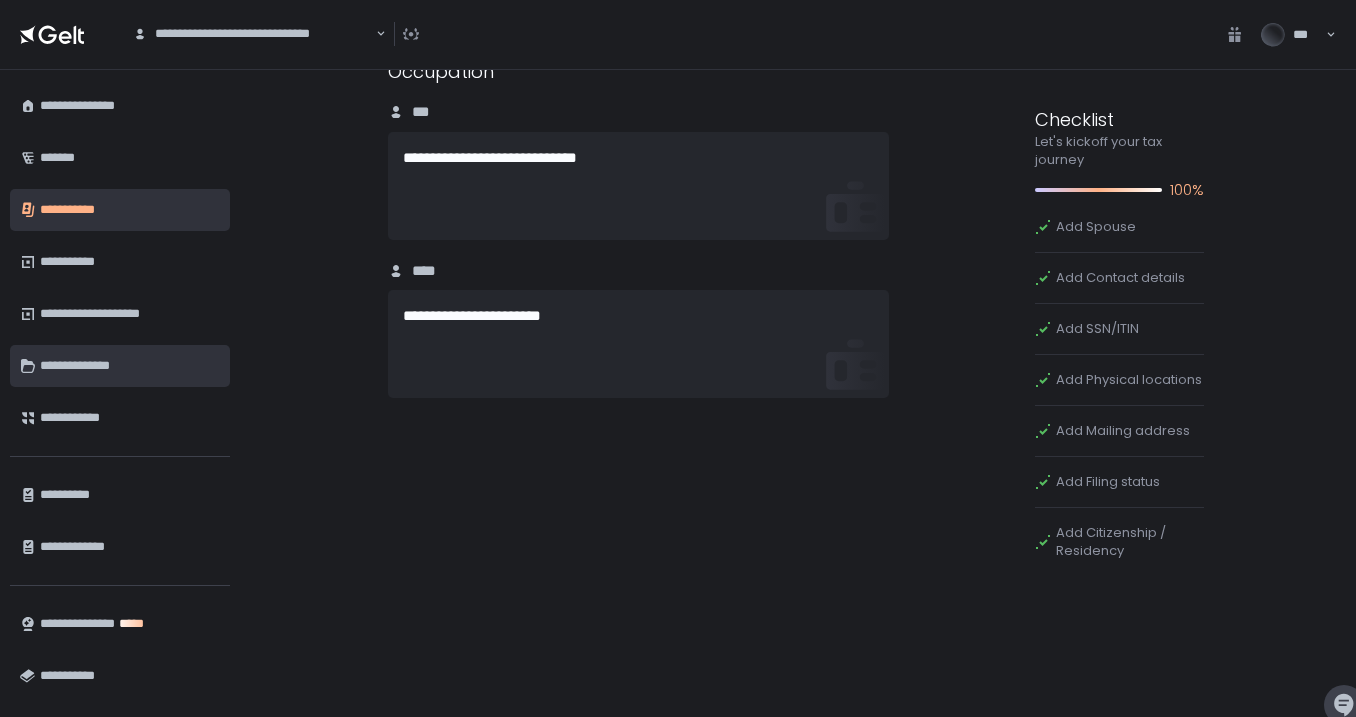 click on "**********" at bounding box center [130, 366] 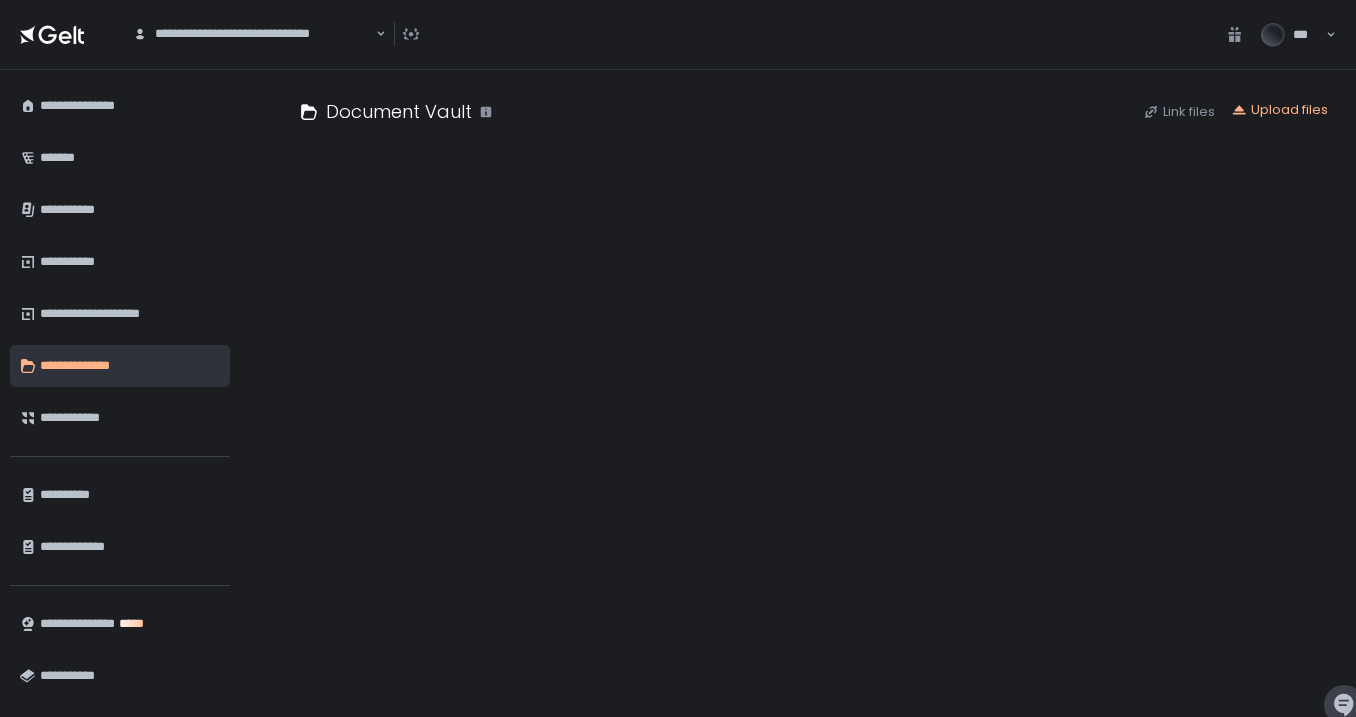 scroll, scrollTop: 0, scrollLeft: 0, axis: both 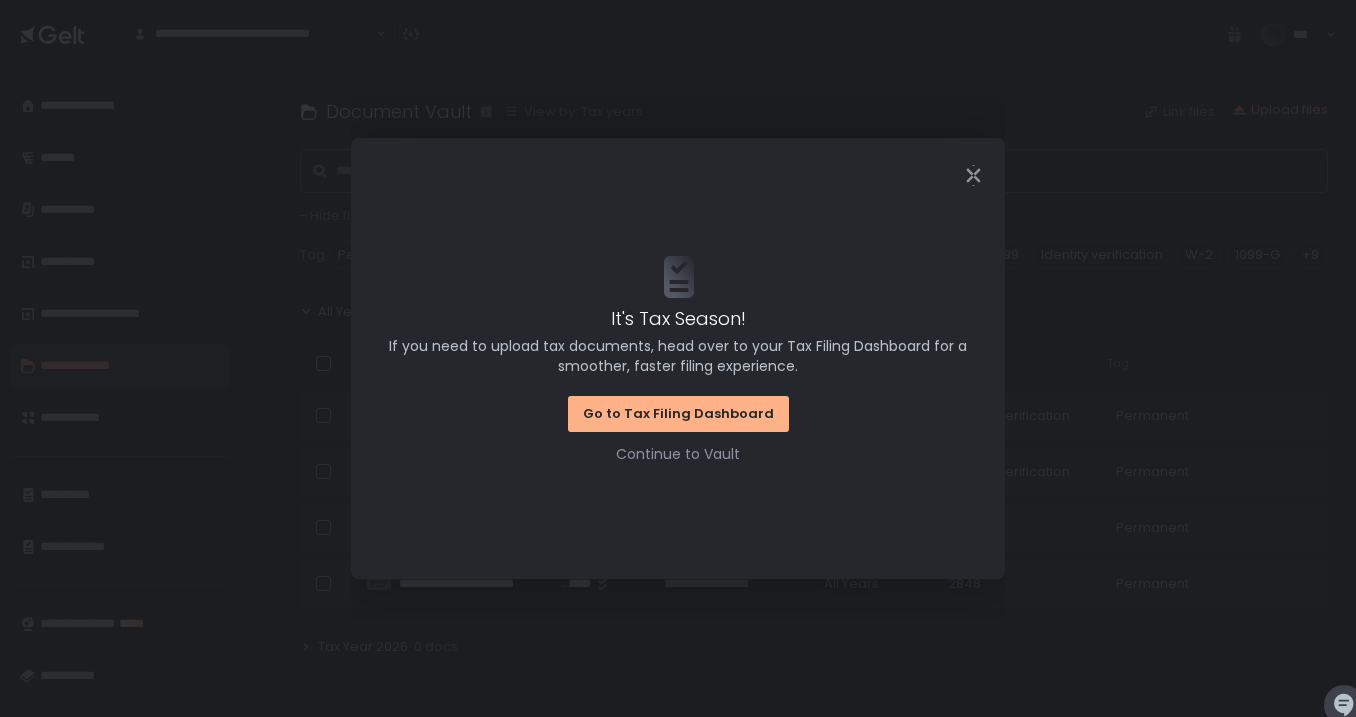 click 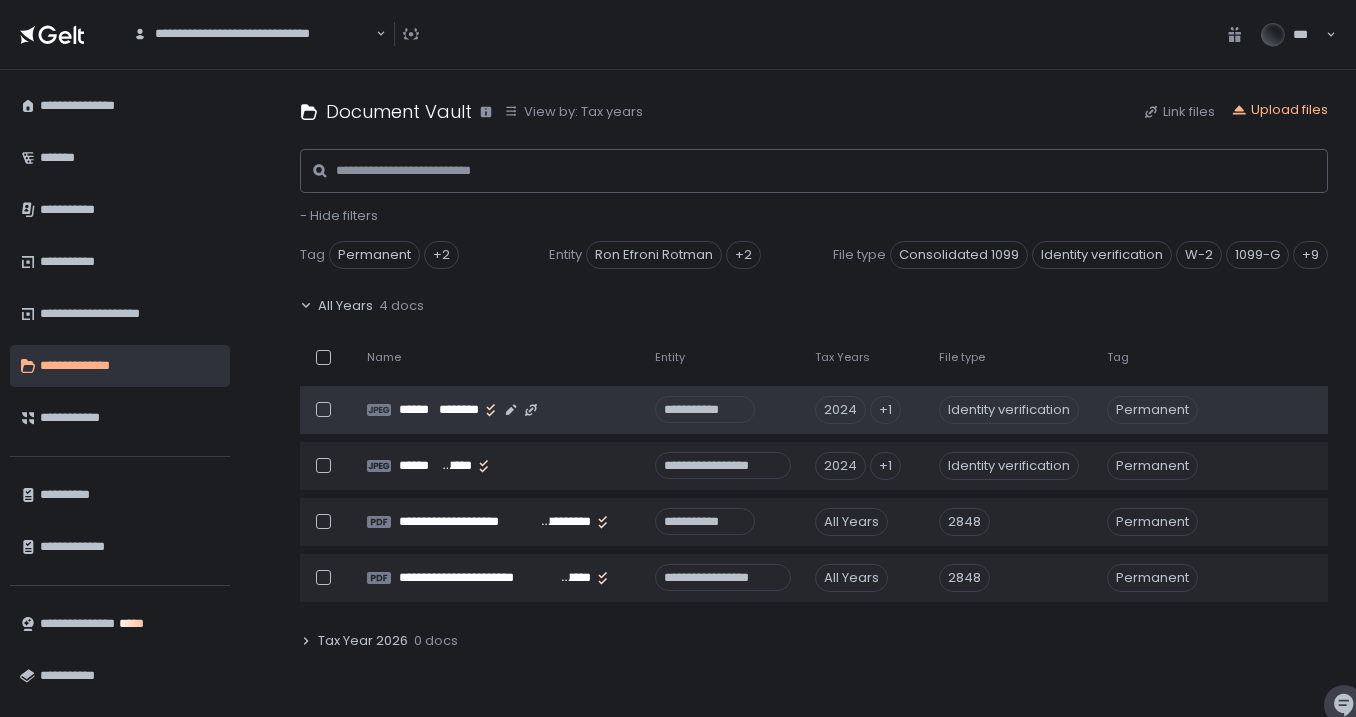 scroll, scrollTop: 0, scrollLeft: 0, axis: both 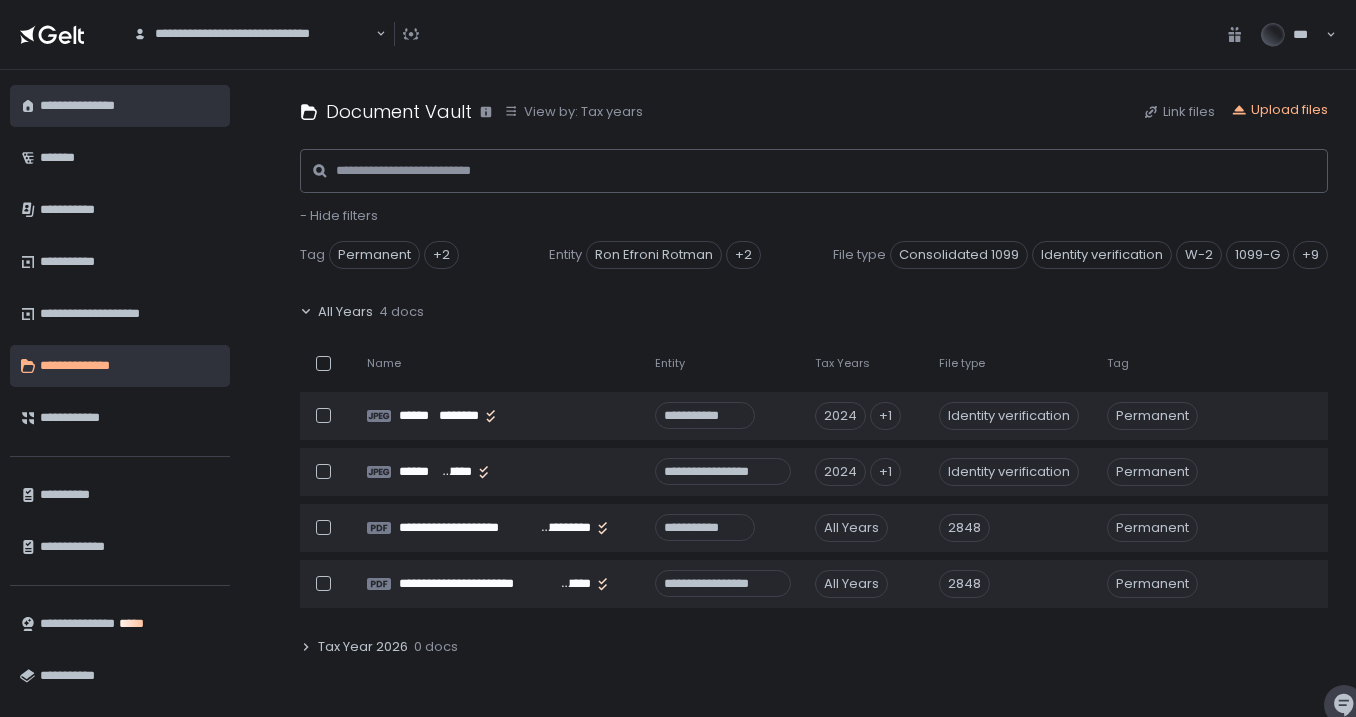 click on "**********" at bounding box center [130, 106] 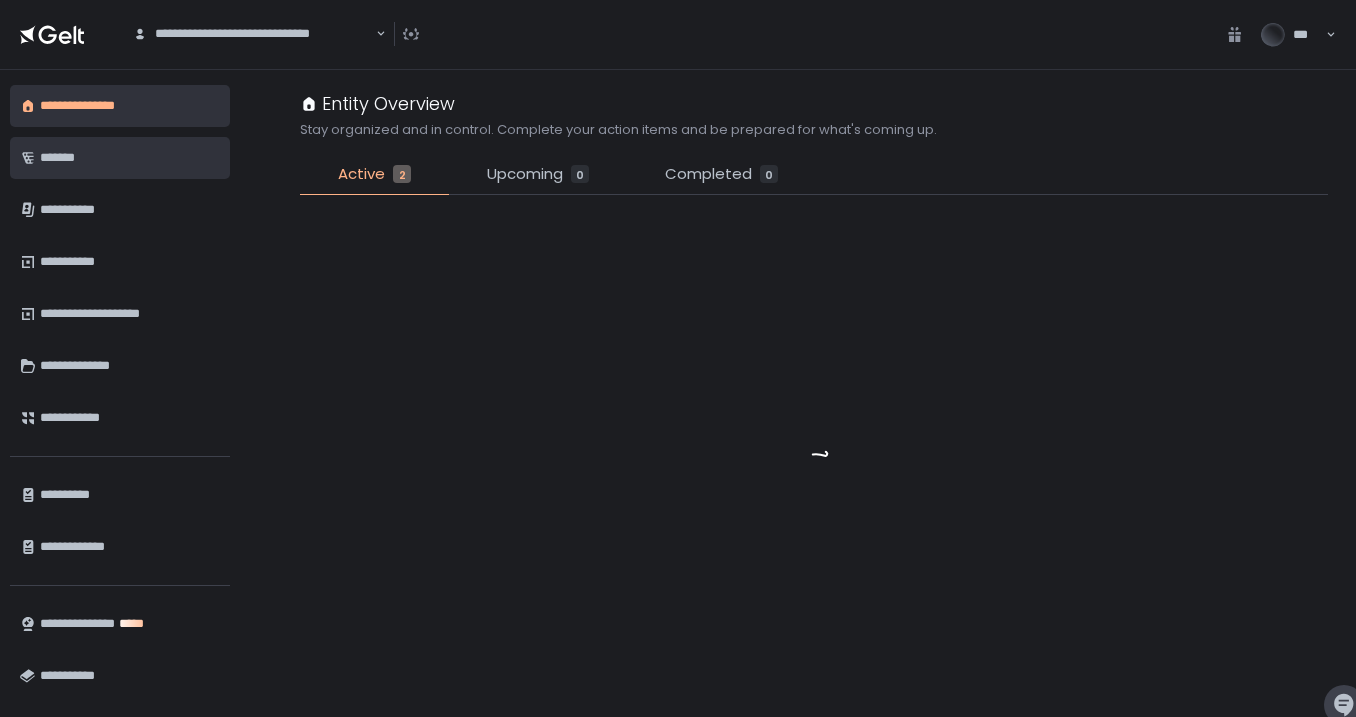 click on "*******" at bounding box center [130, 158] 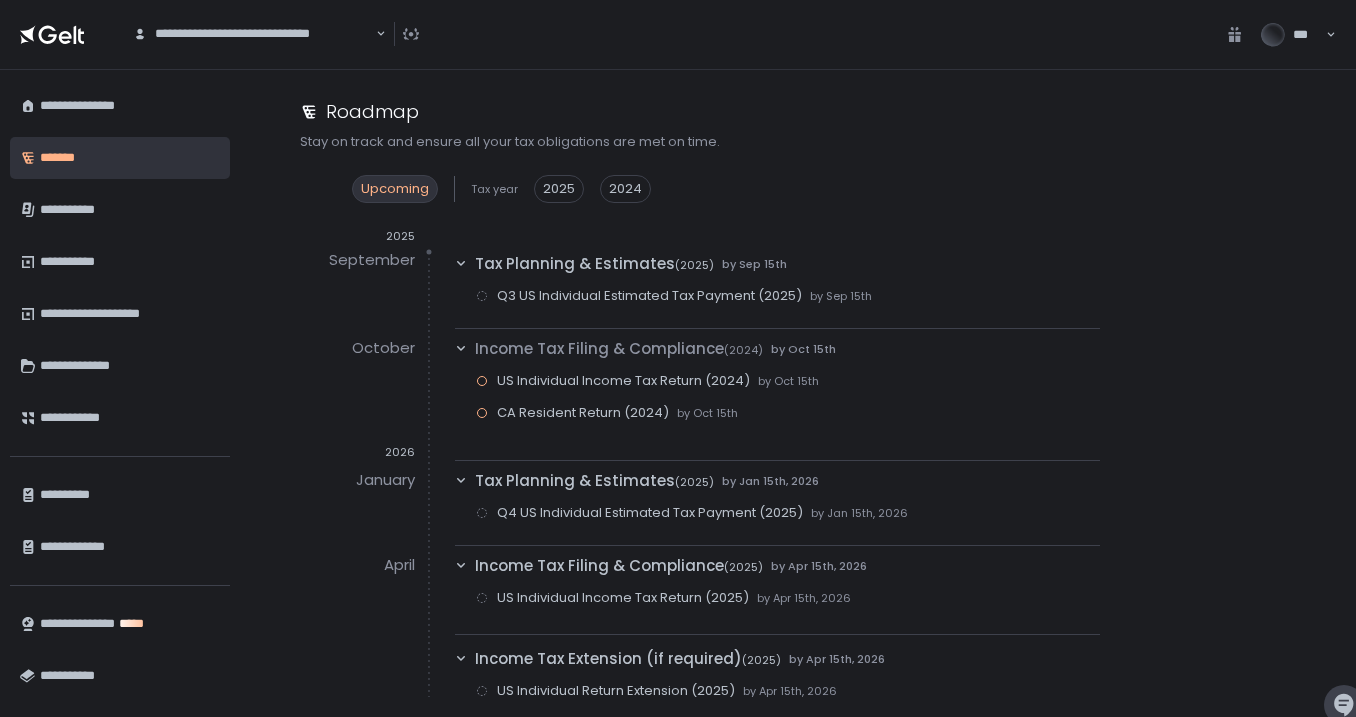 click on "**********" 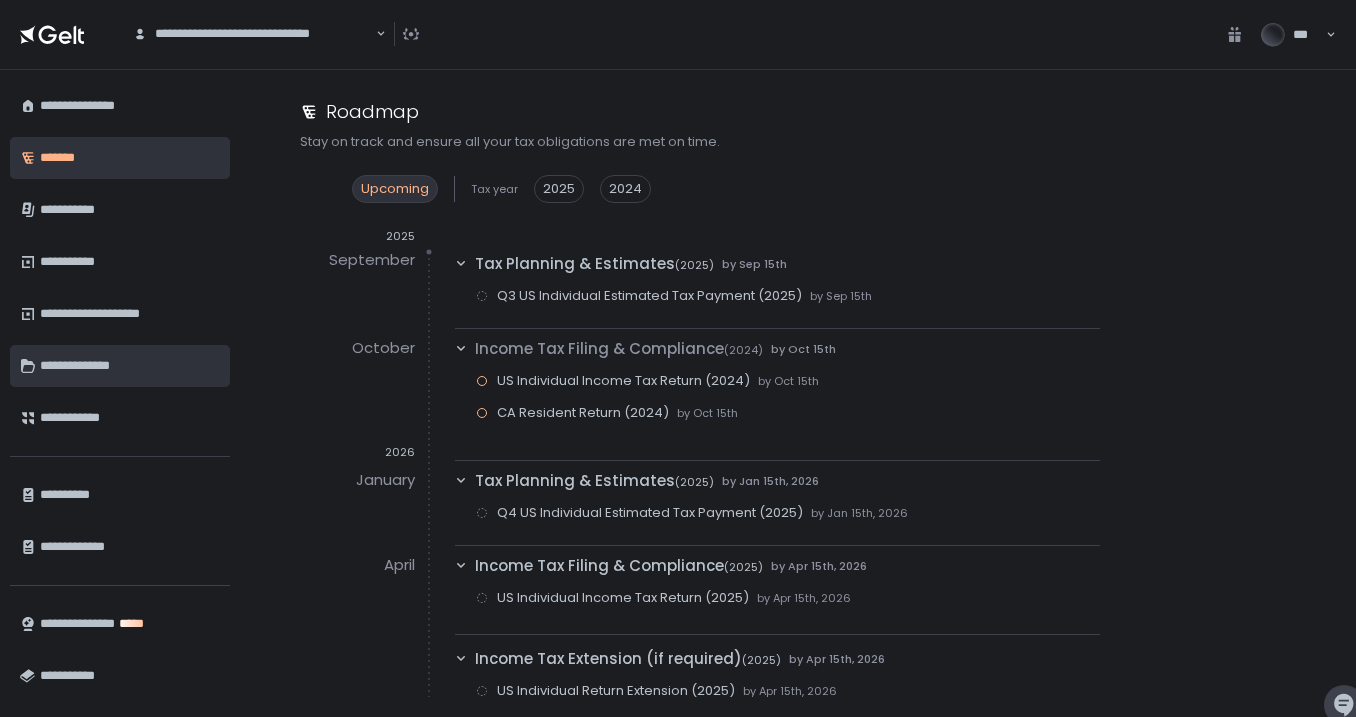 click on "**********" at bounding box center [130, 366] 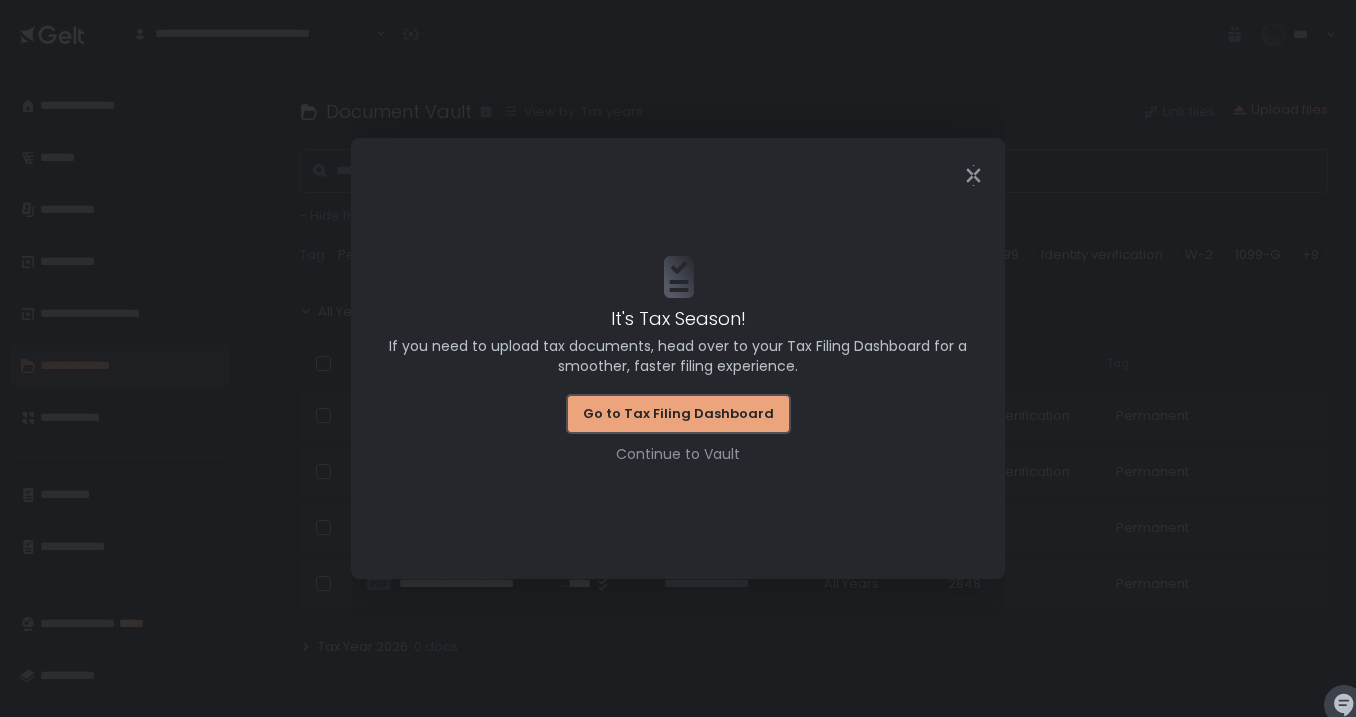 click on "Go to Tax Filing Dashboard" at bounding box center [678, 414] 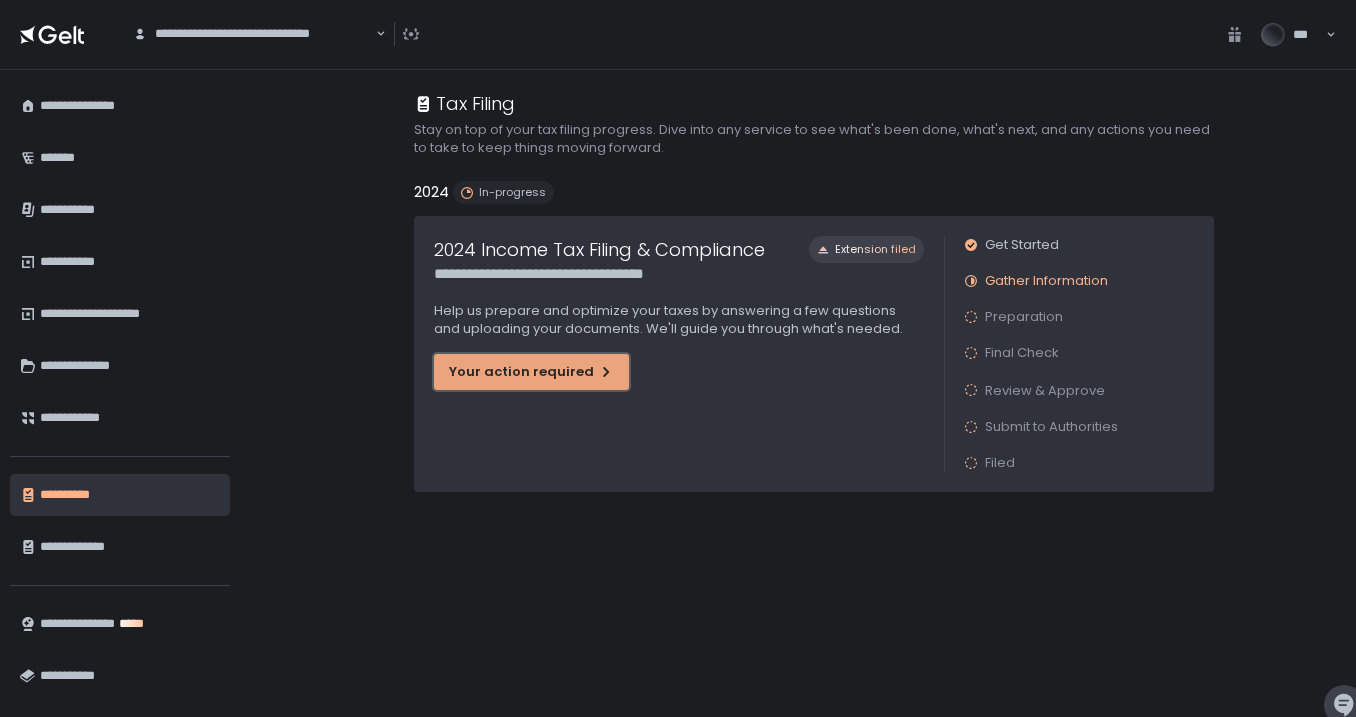 click on "Your action required" 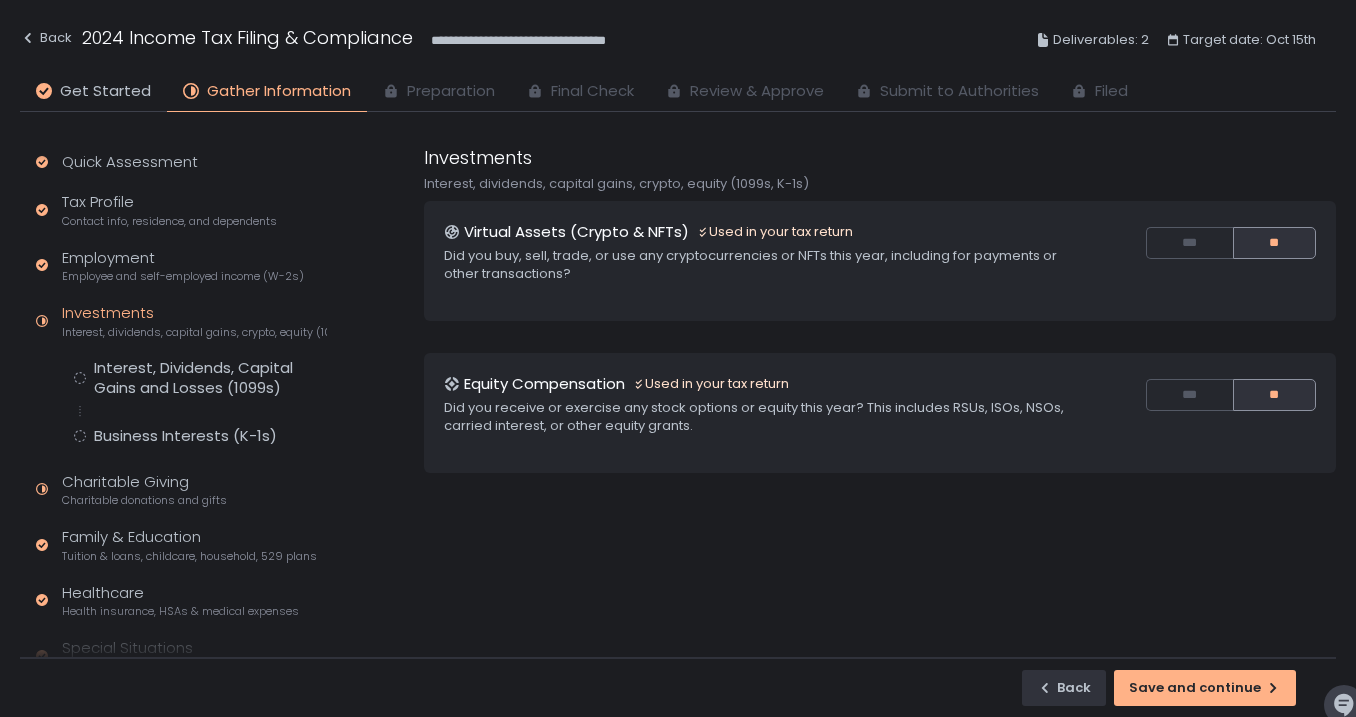 scroll, scrollTop: 0, scrollLeft: 0, axis: both 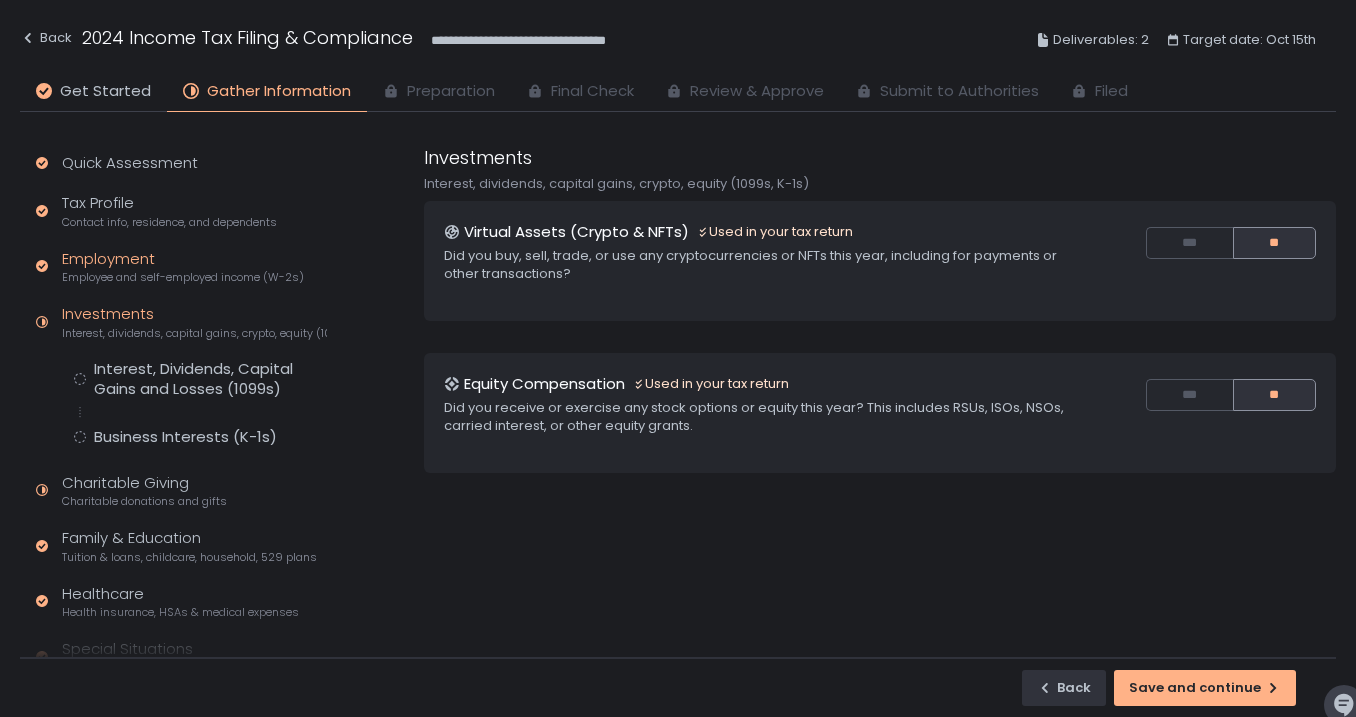 click on "Employment Employee and self-employed income (W-2s)" 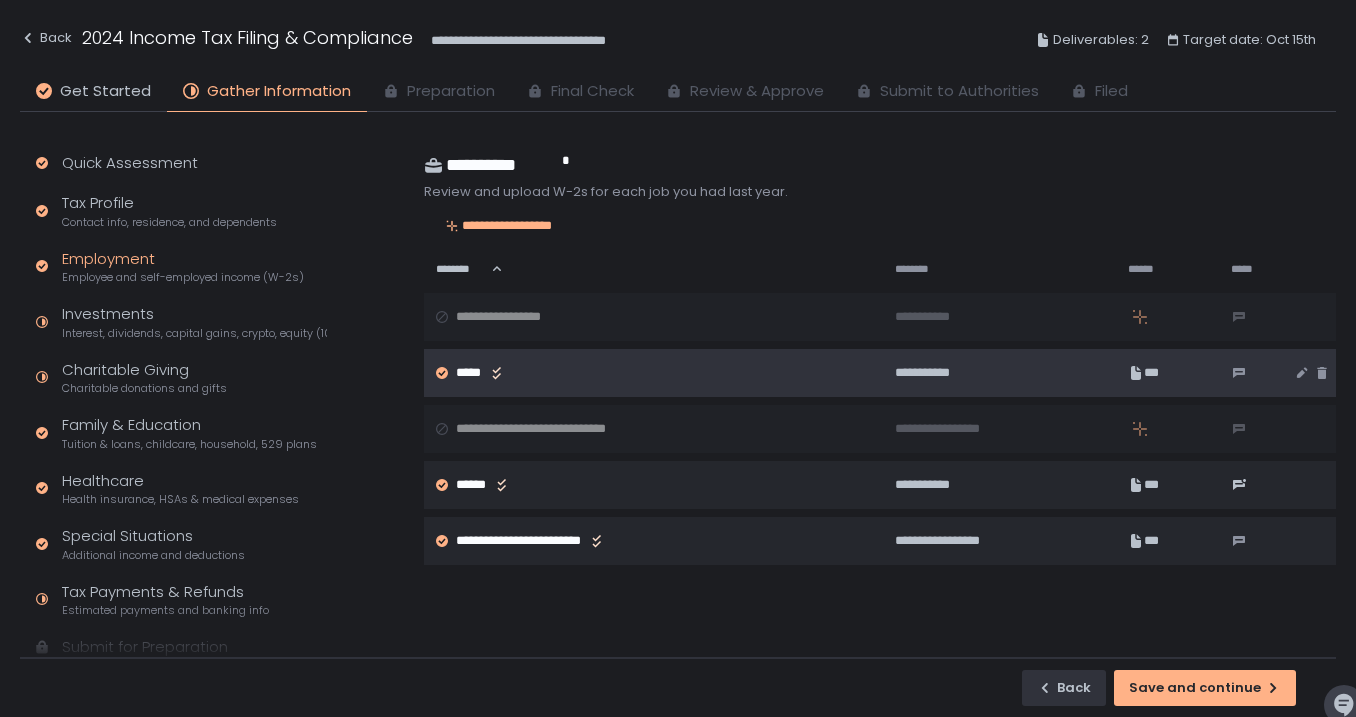 click on "*****" 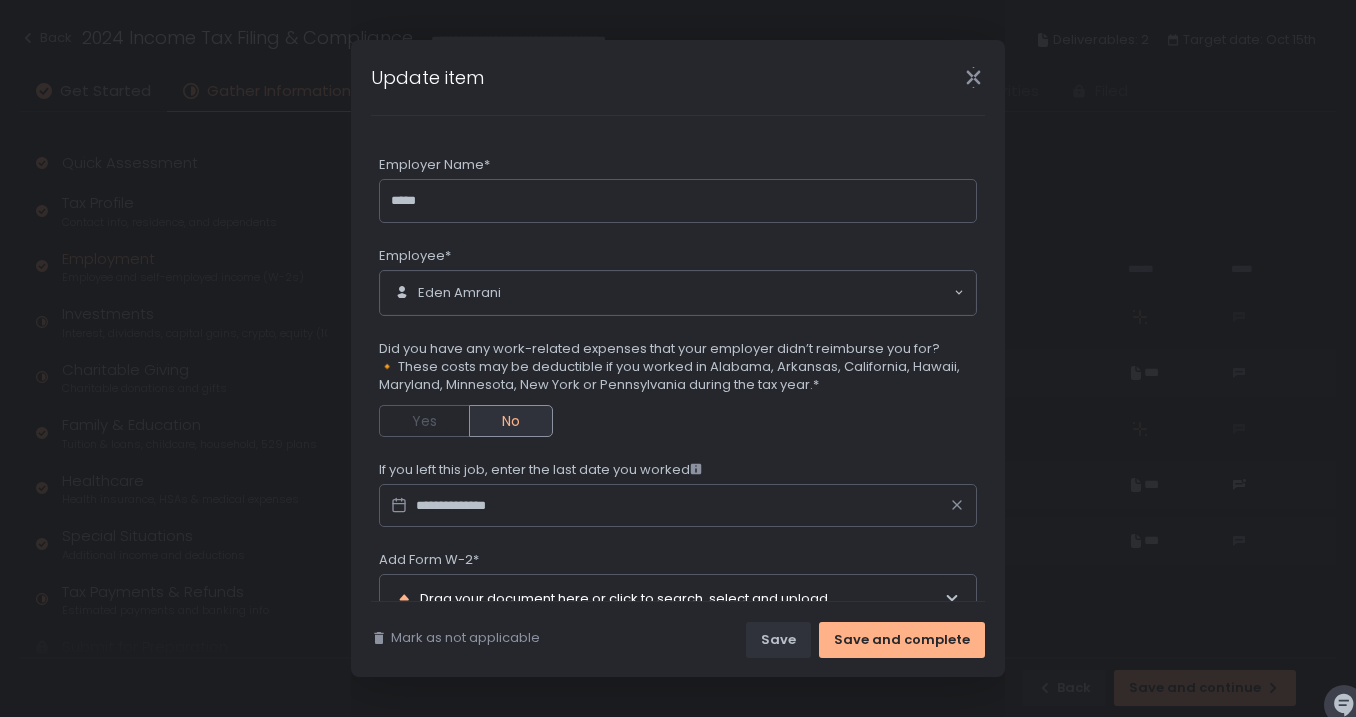 click 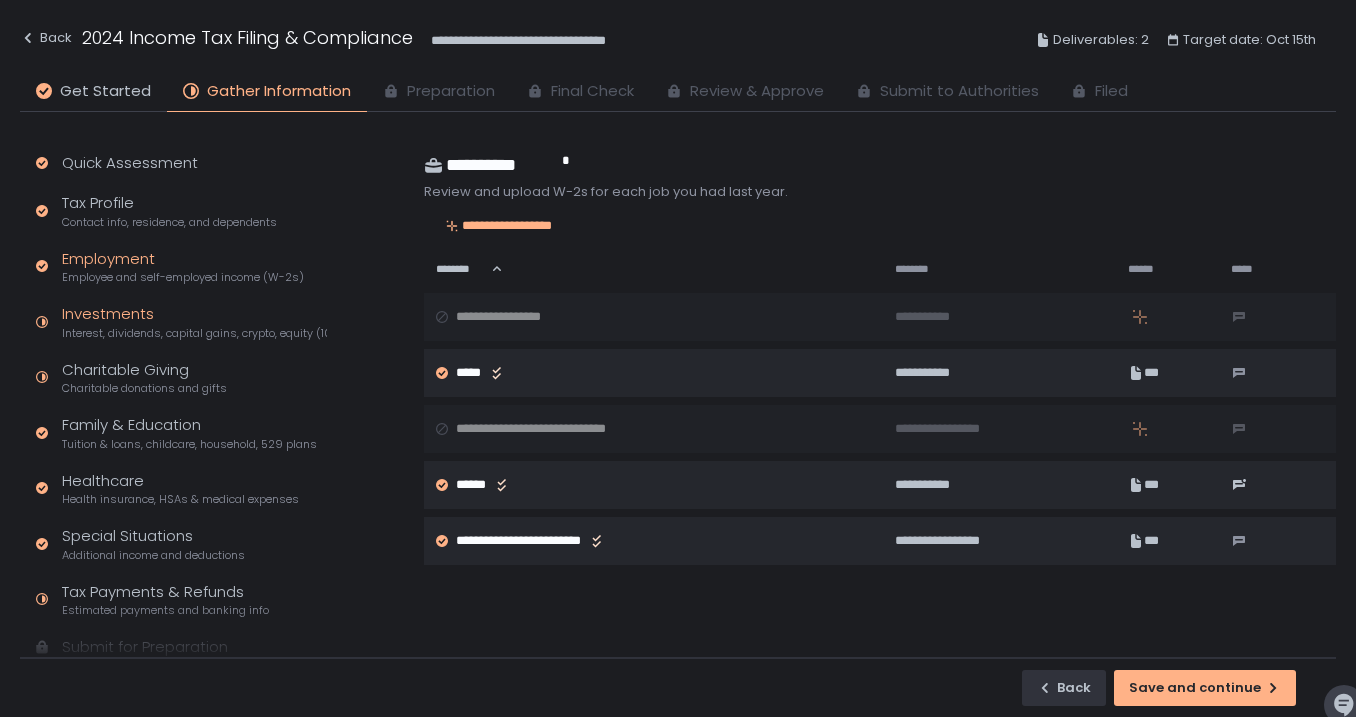 click on "Interest, dividends, capital gains, crypto, equity (1099s, K-1s)" 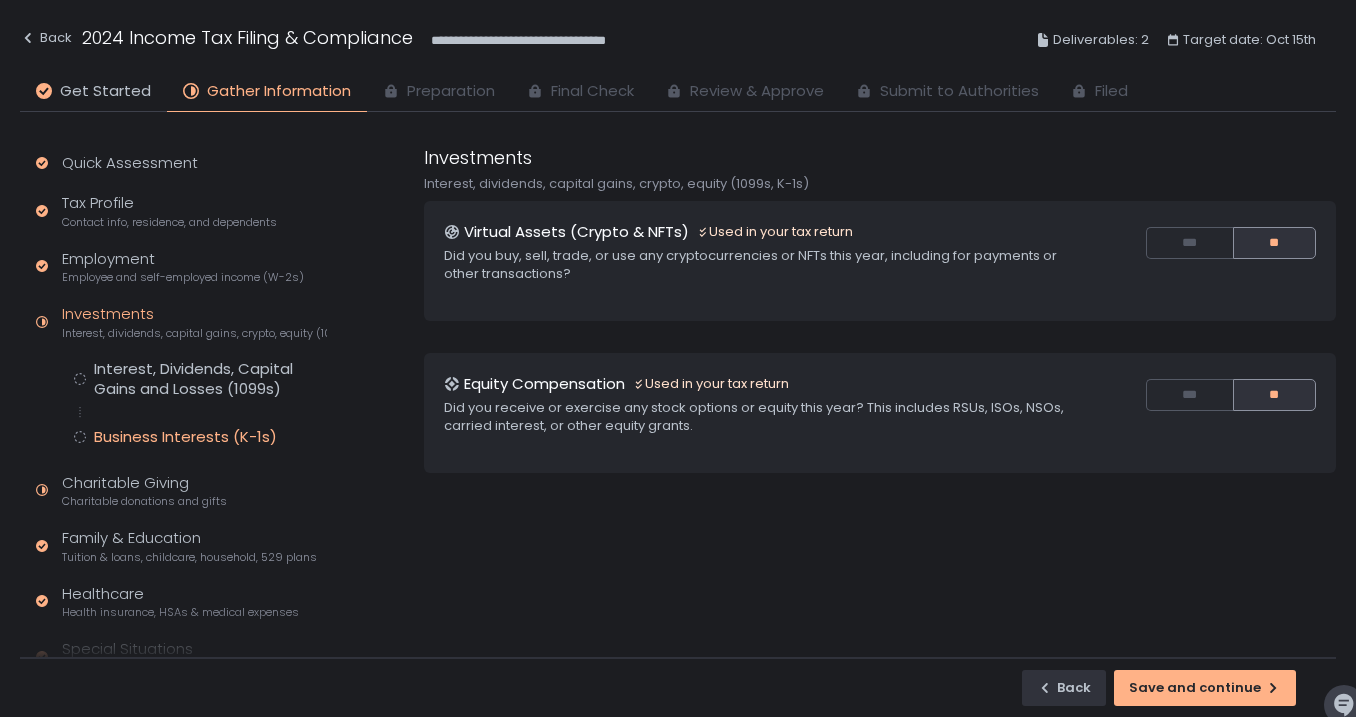 click on "Business Interests (K-1s)" 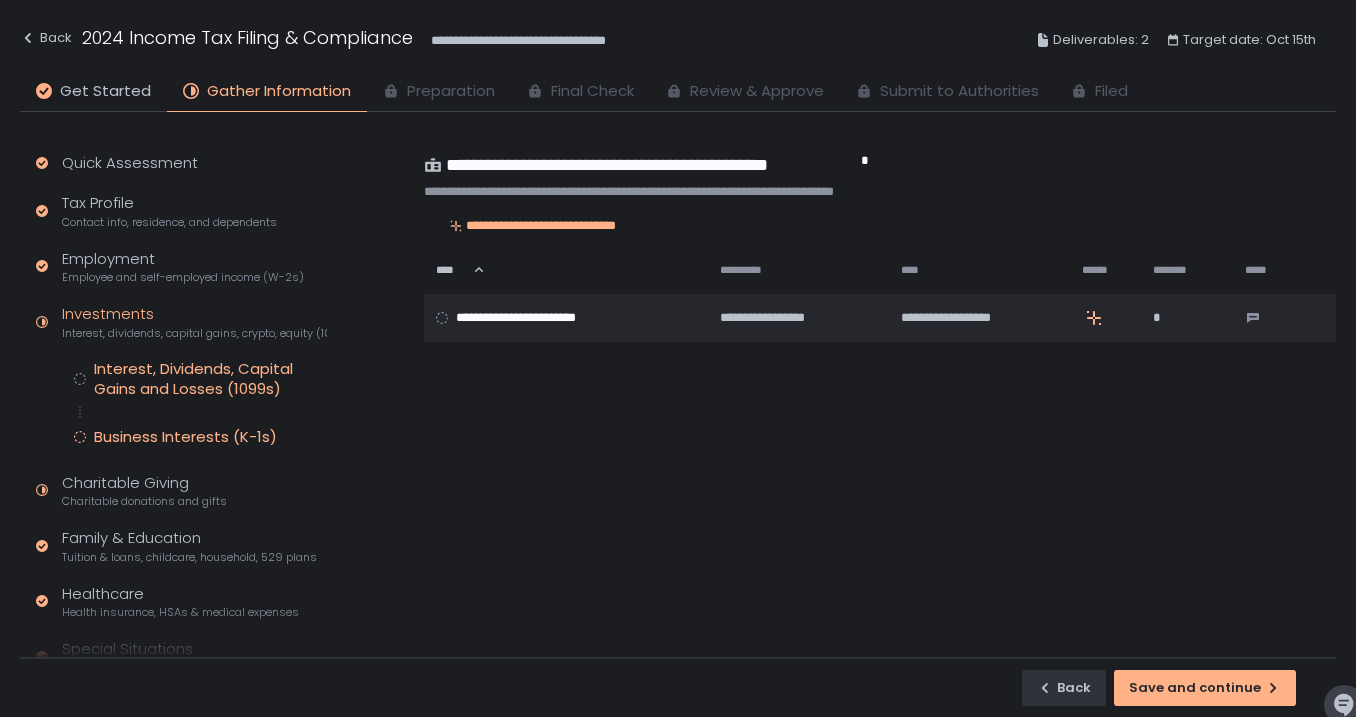 click on "Interest, Dividends, Capital Gains and Losses (1099s)" 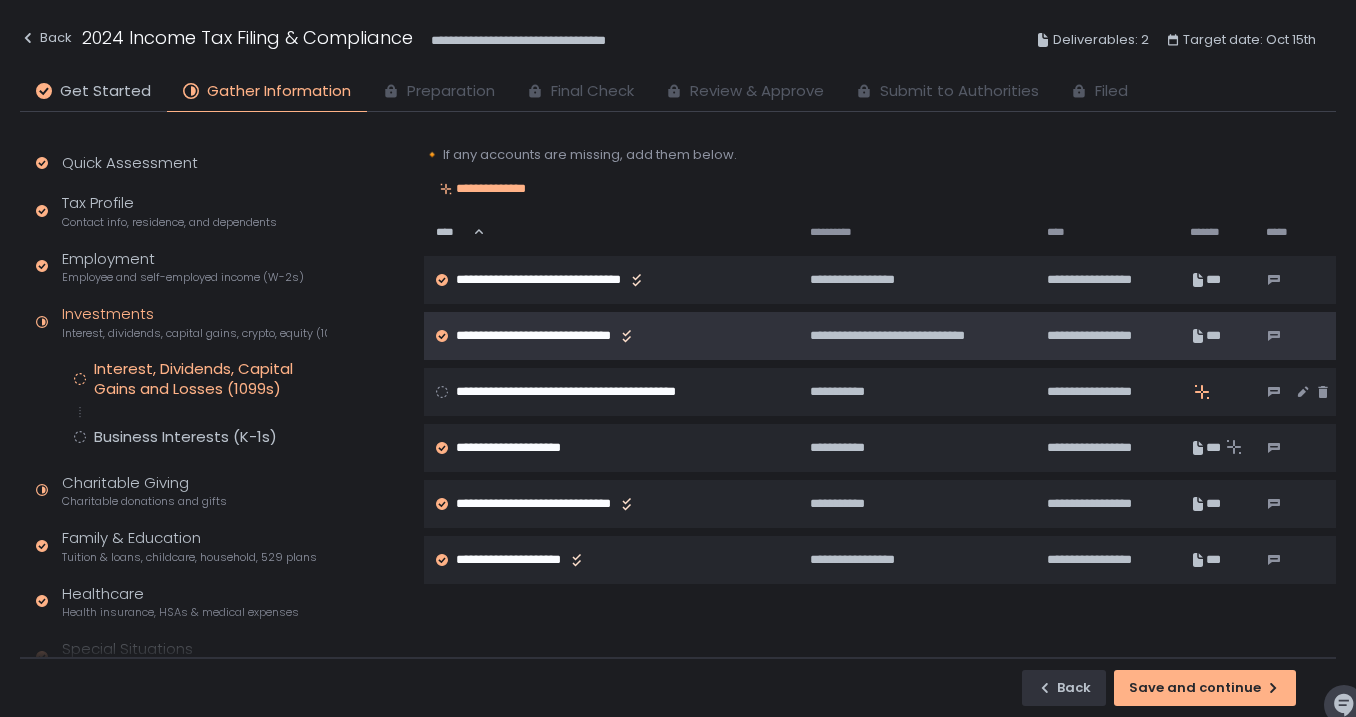 scroll, scrollTop: 152, scrollLeft: 0, axis: vertical 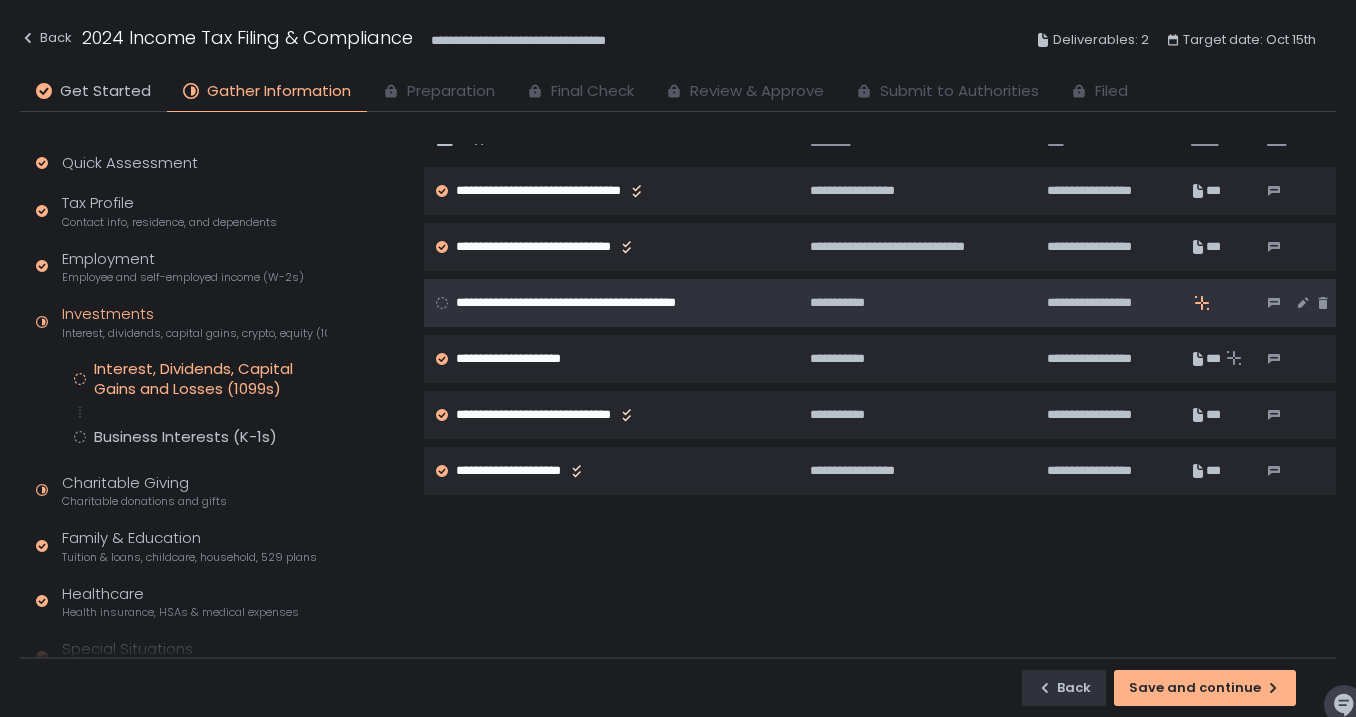 click on "**********" at bounding box center (620, 303) 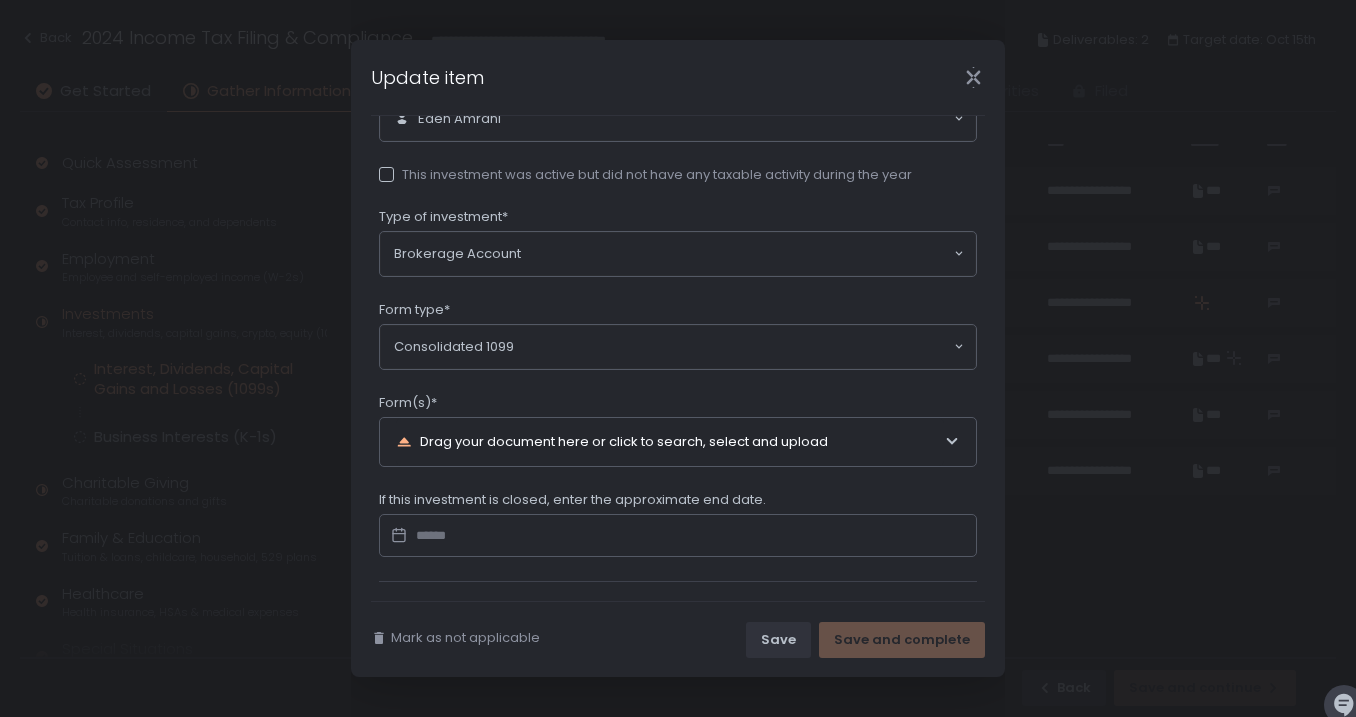 scroll, scrollTop: 232, scrollLeft: 0, axis: vertical 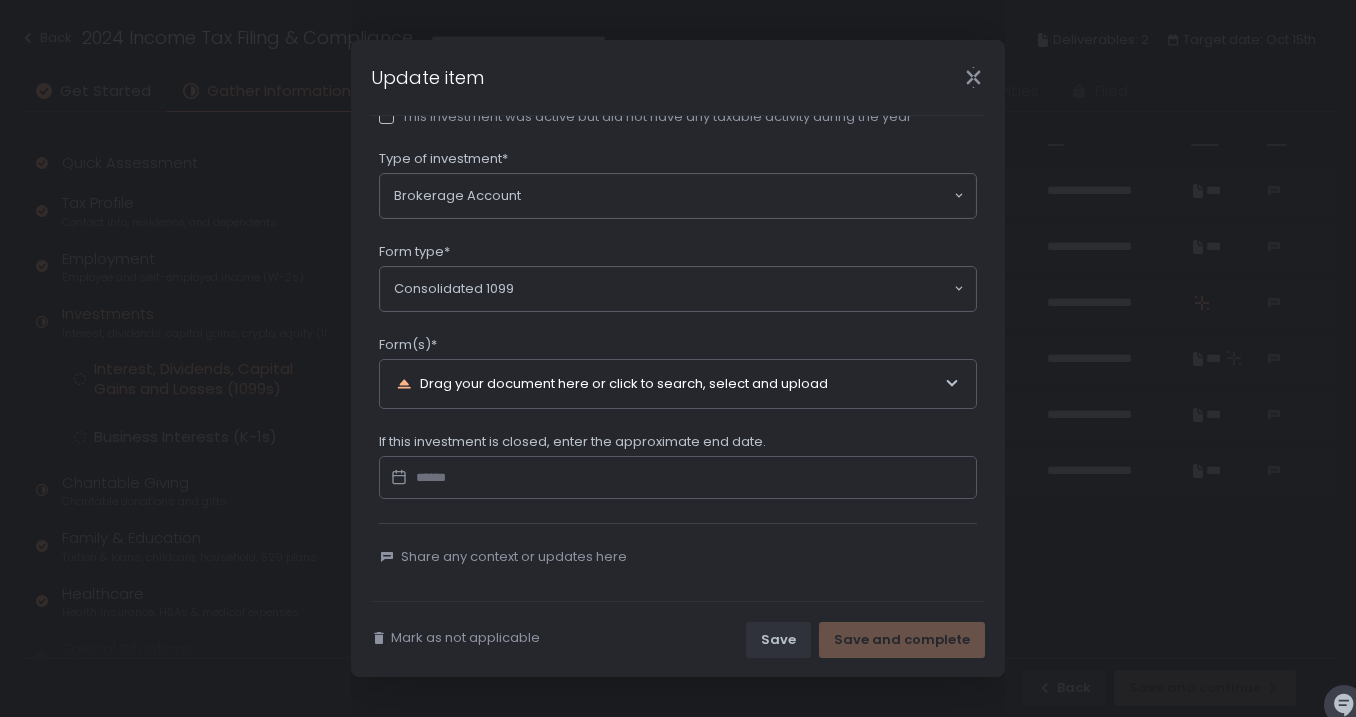 click on "Drag your document here or click to search, select and upload" at bounding box center [670, 384] 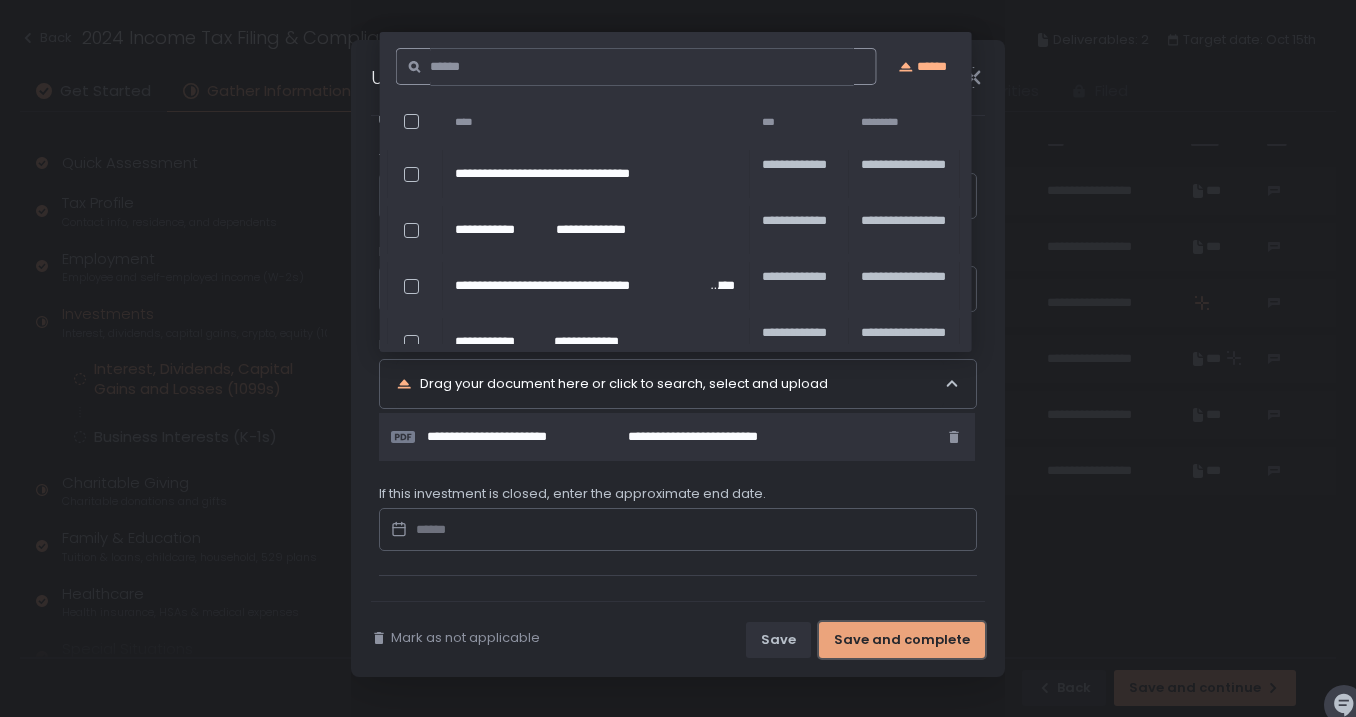 click on "Save and complete" at bounding box center [902, 640] 